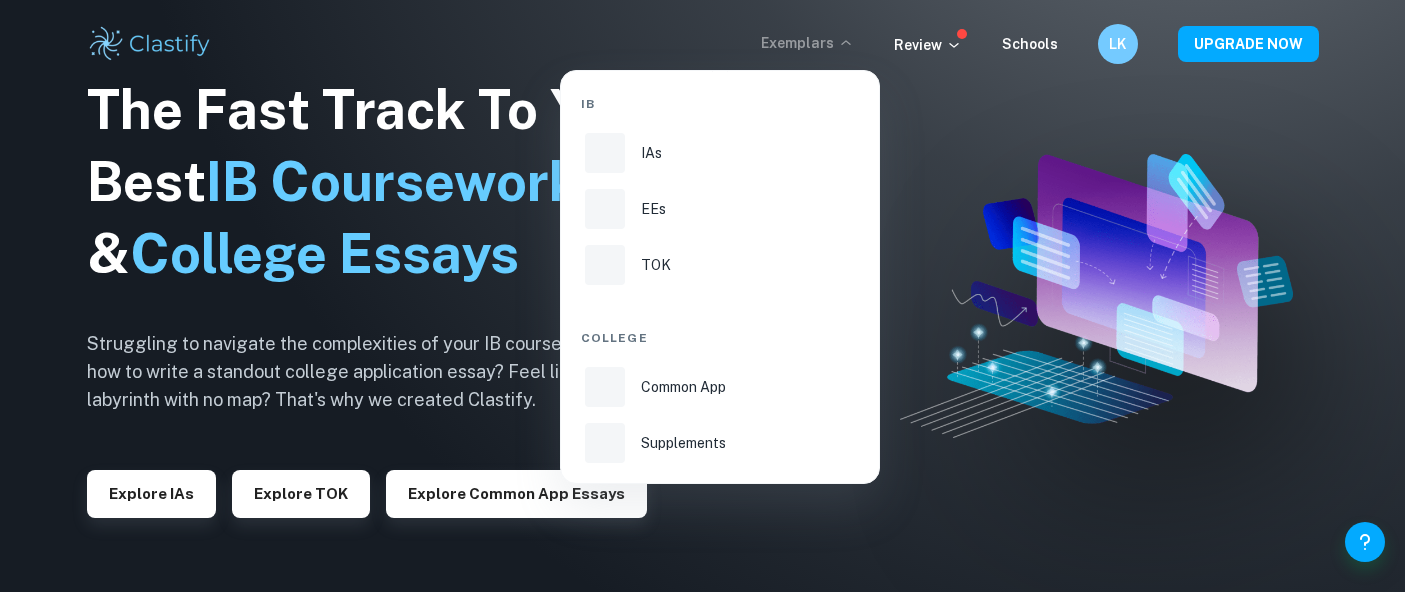 click on "EEs" at bounding box center [720, 209] 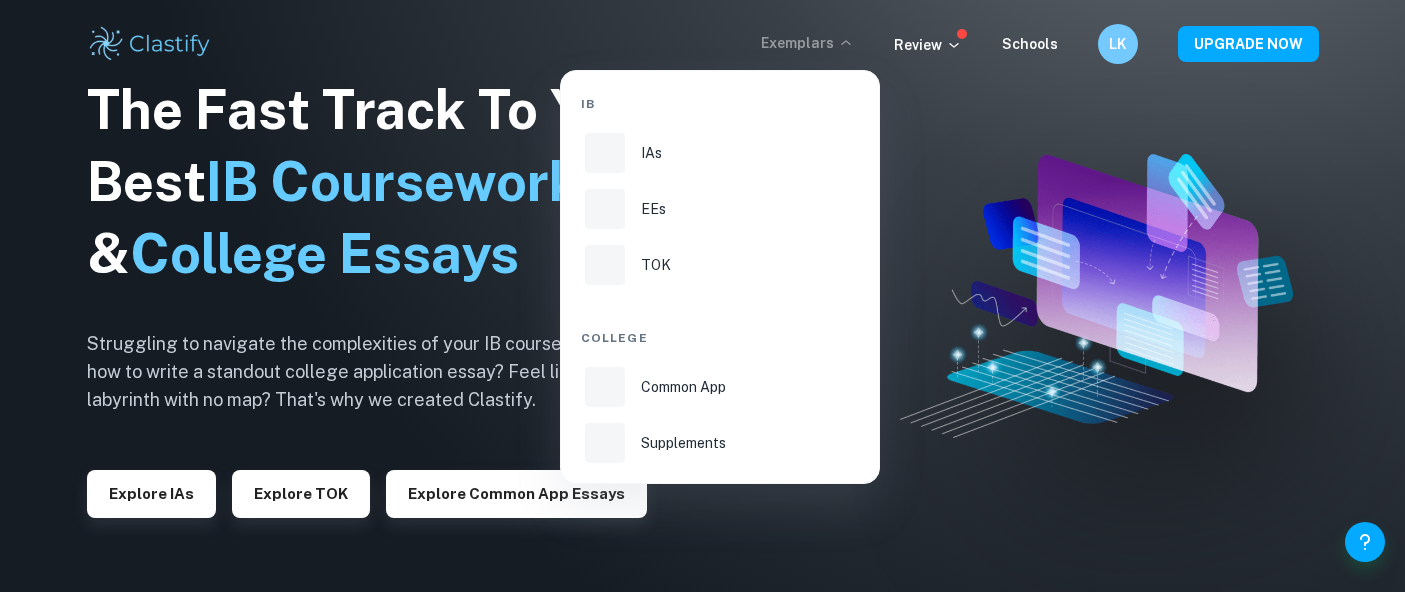scroll, scrollTop: 0, scrollLeft: 0, axis: both 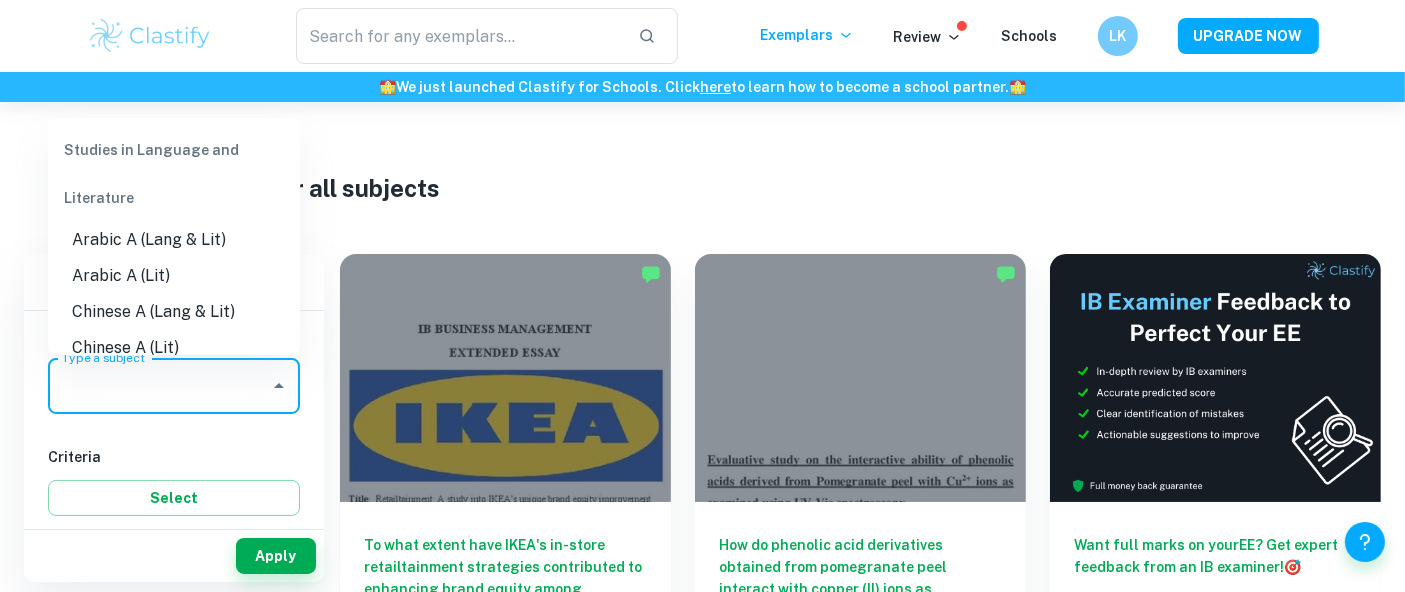 click on "Type a subject" at bounding box center [159, 386] 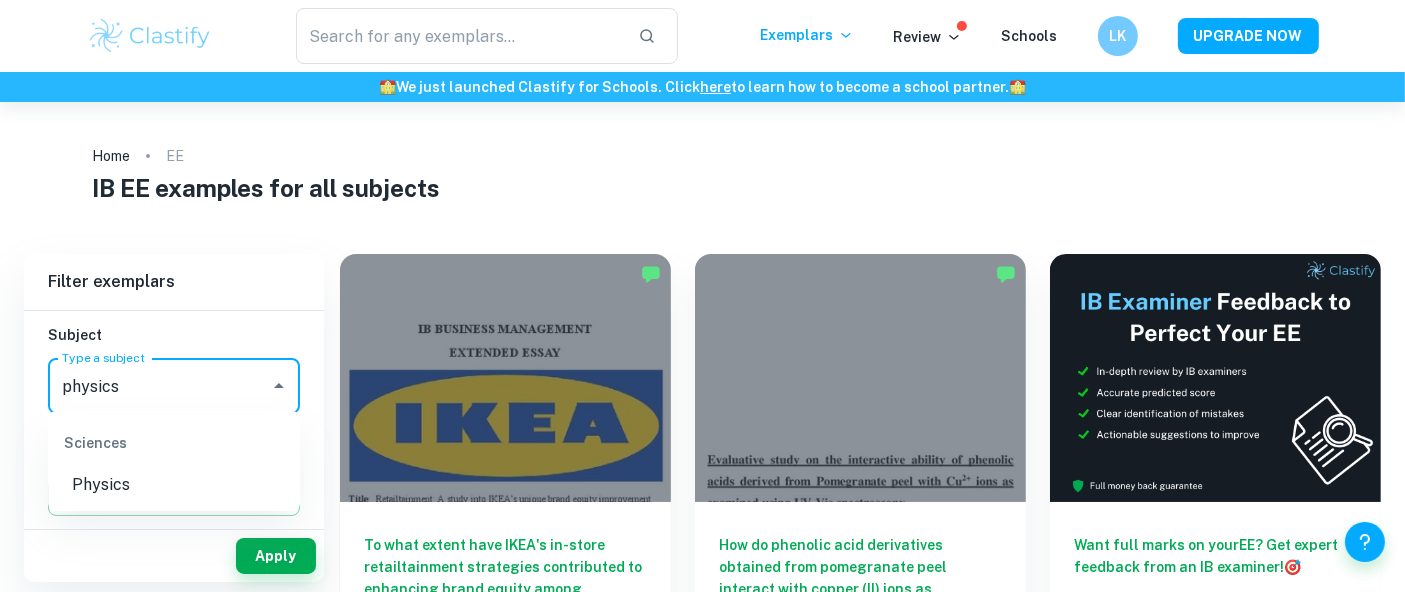 click on "Physics" at bounding box center (174, 485) 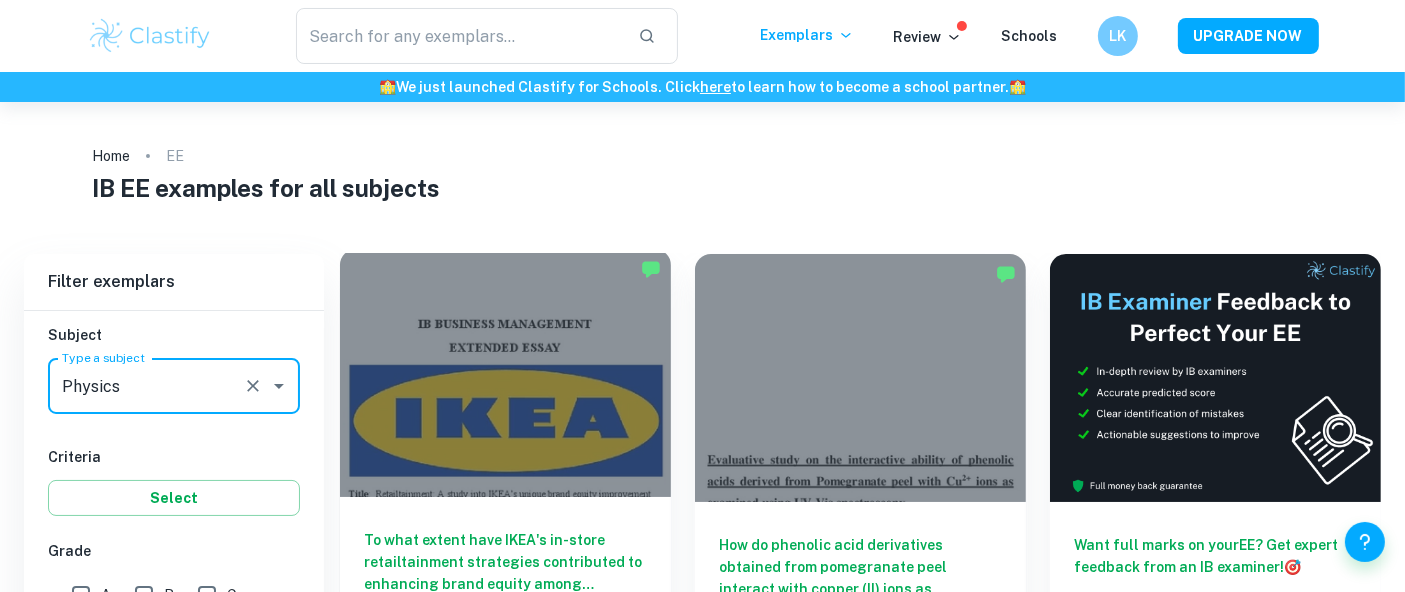 scroll, scrollTop: 79, scrollLeft: 0, axis: vertical 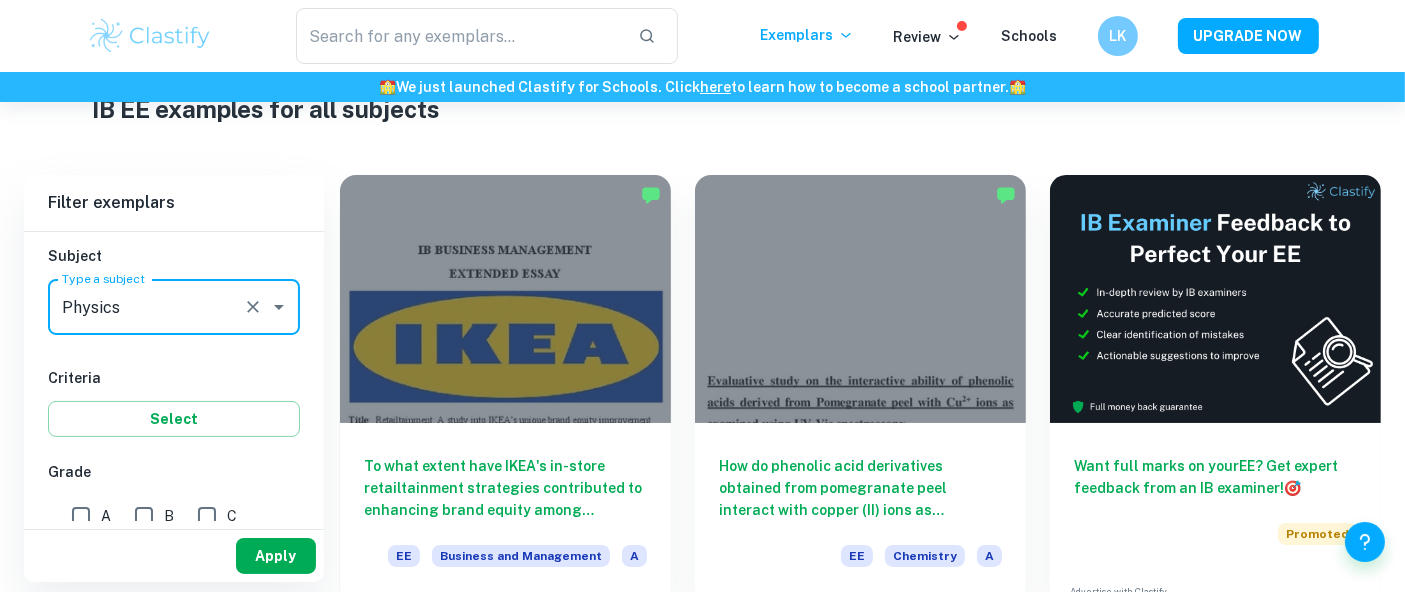 click on "Apply" at bounding box center [276, 556] 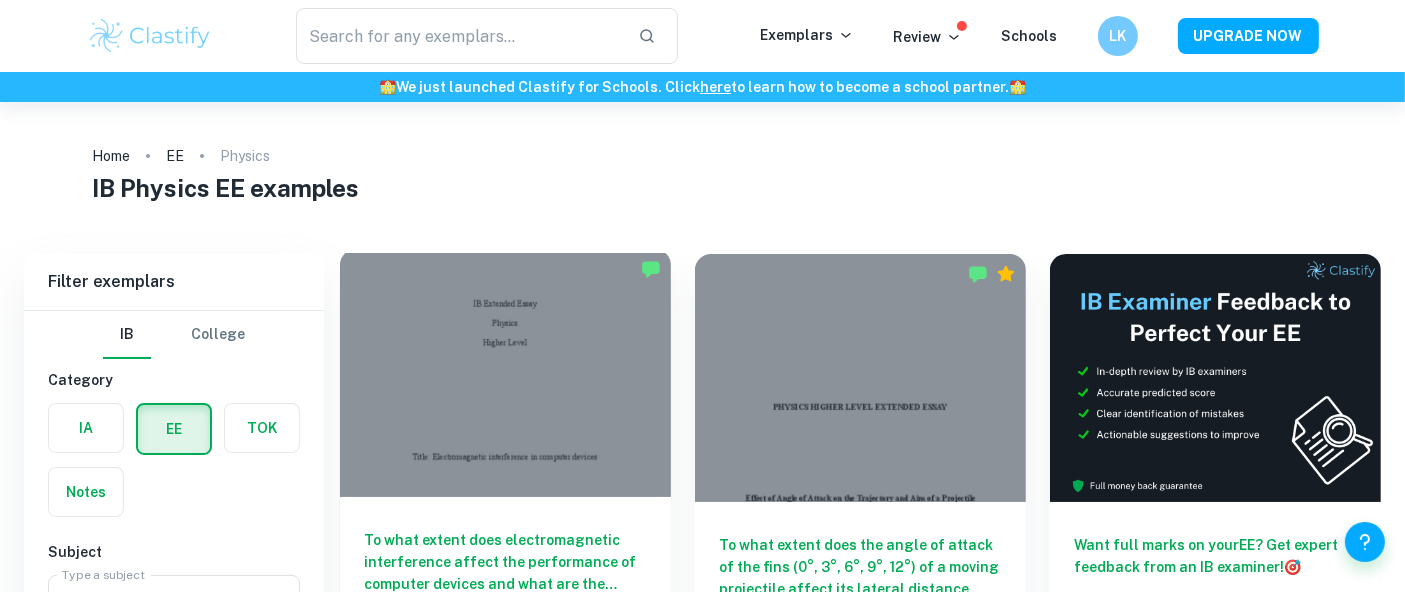 scroll, scrollTop: 144, scrollLeft: 0, axis: vertical 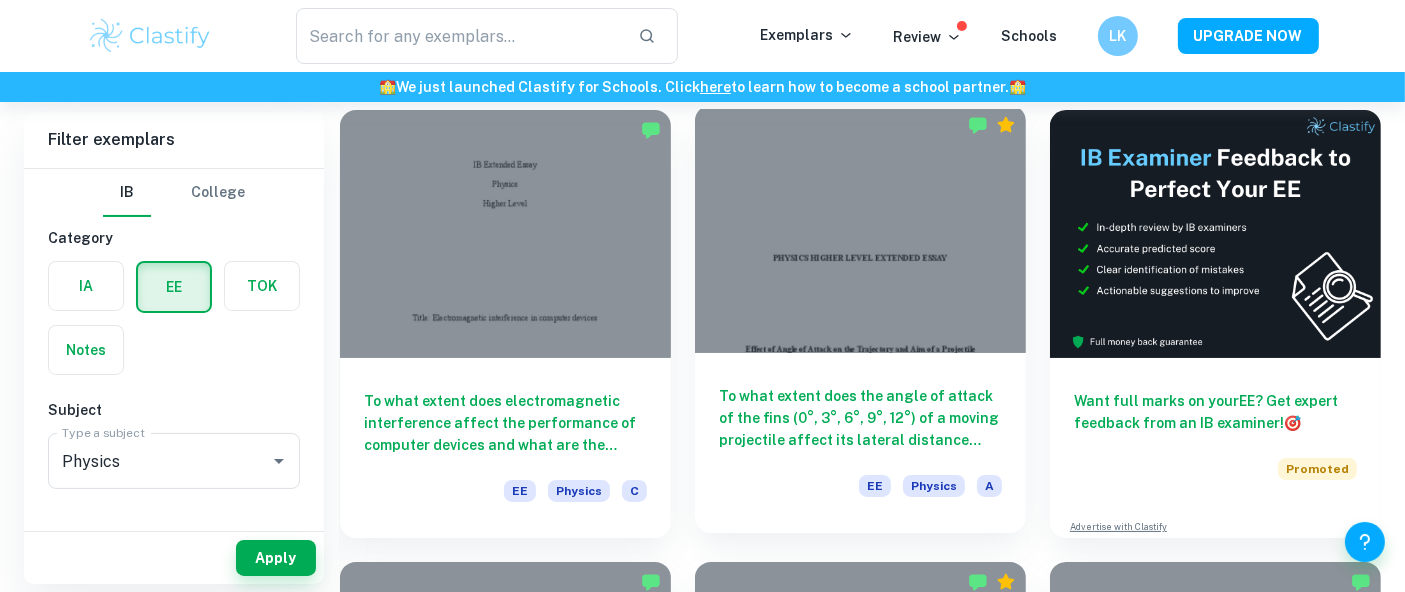 click at bounding box center (860, 229) 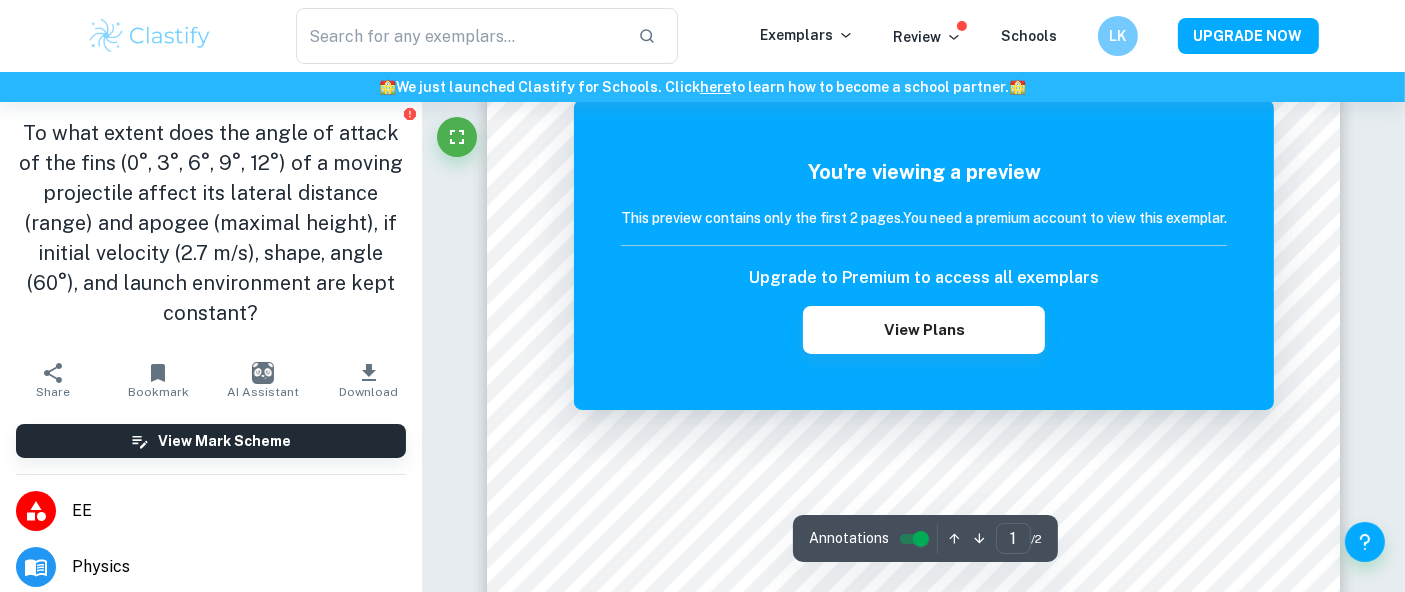 scroll, scrollTop: 466, scrollLeft: 0, axis: vertical 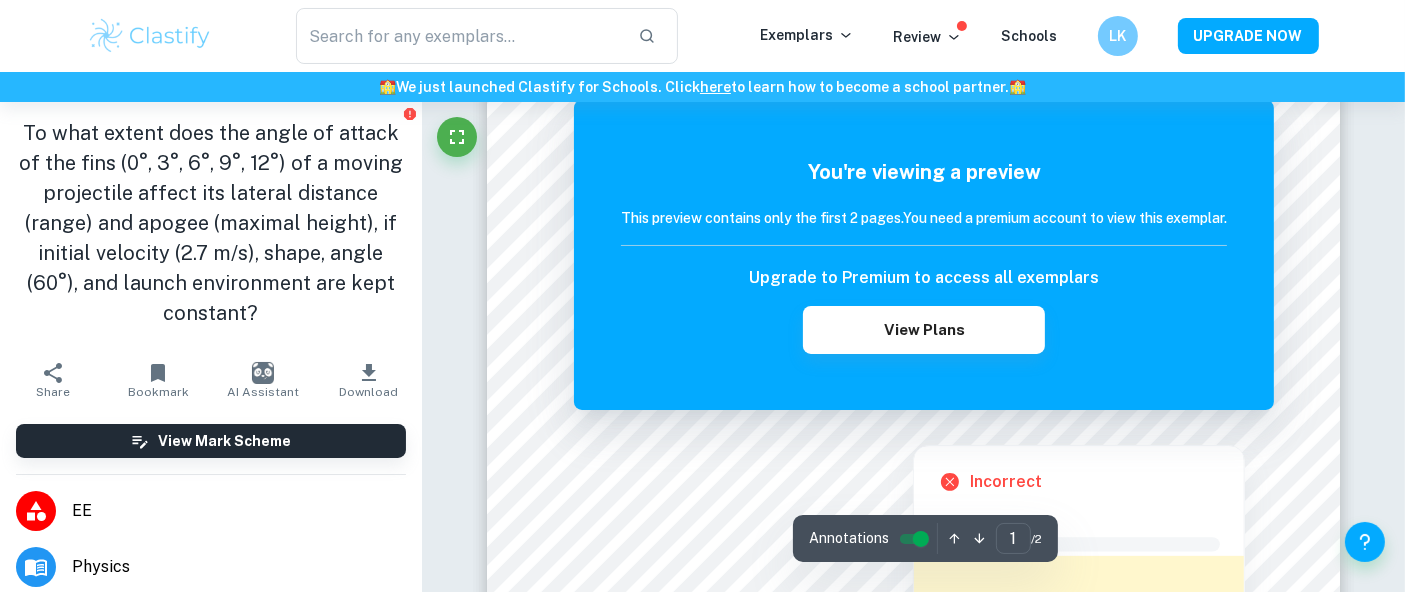 click at bounding box center (913, 430) 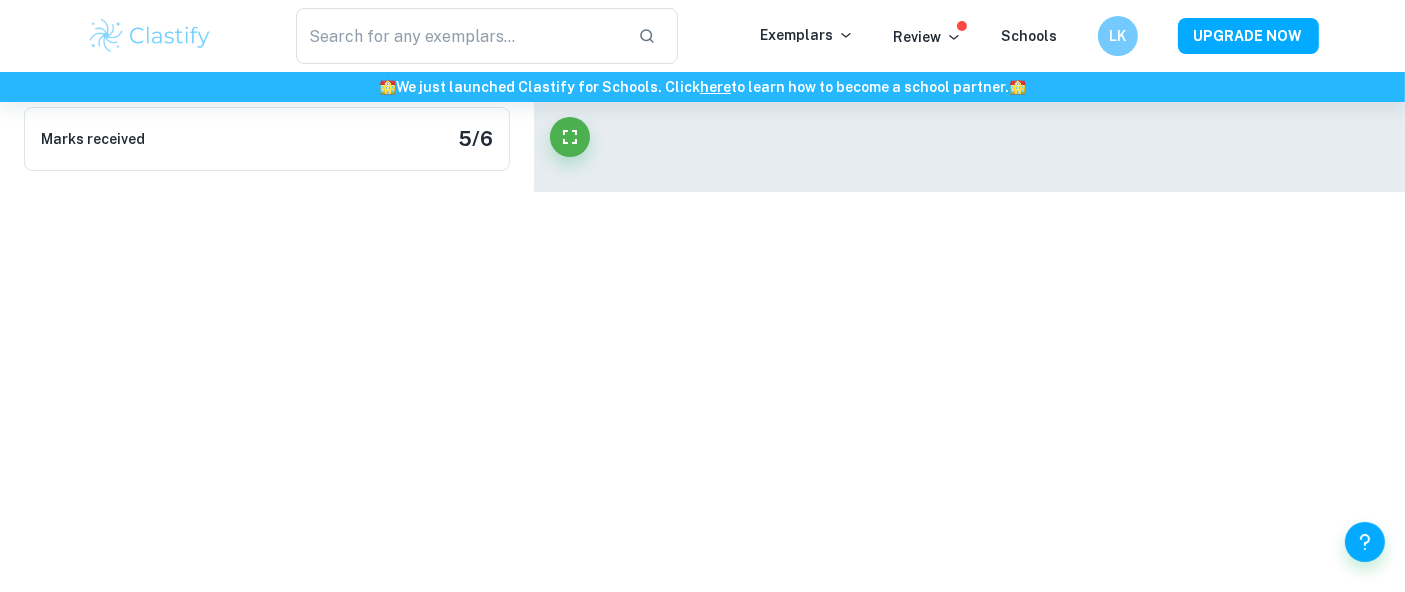 scroll, scrollTop: 513, scrollLeft: 0, axis: vertical 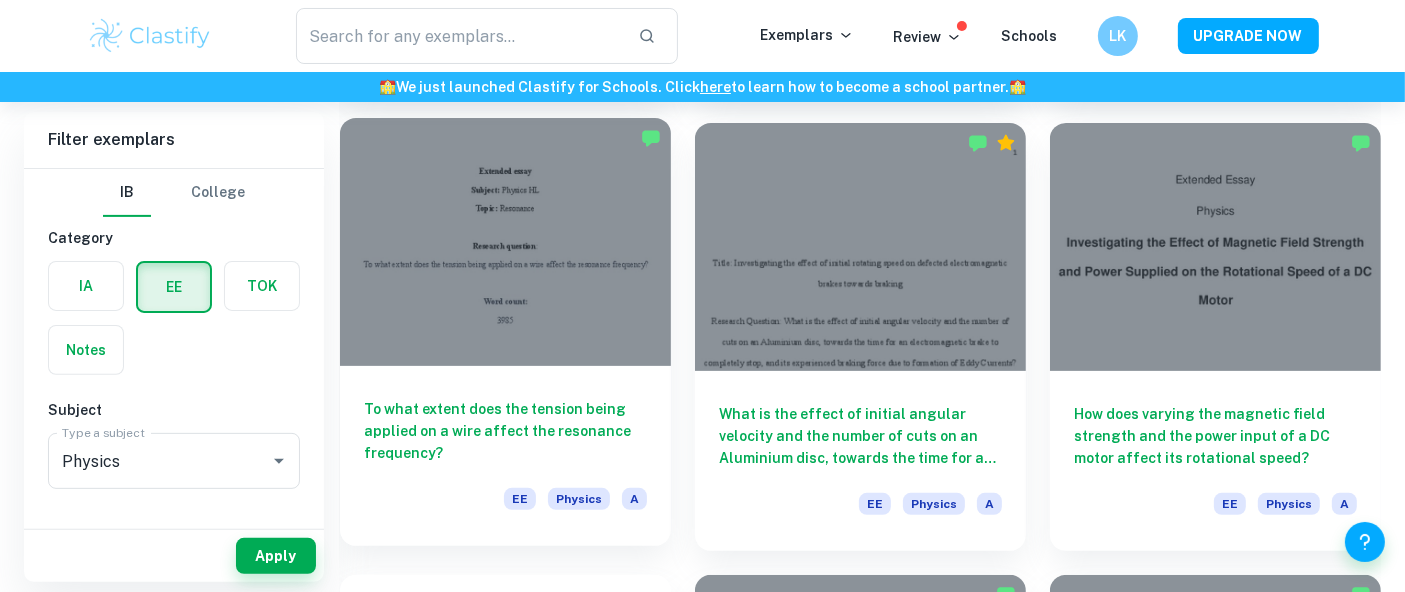 click on "To what extent does the tension being applied on a wire affect the resonance frequency?" at bounding box center (505, 431) 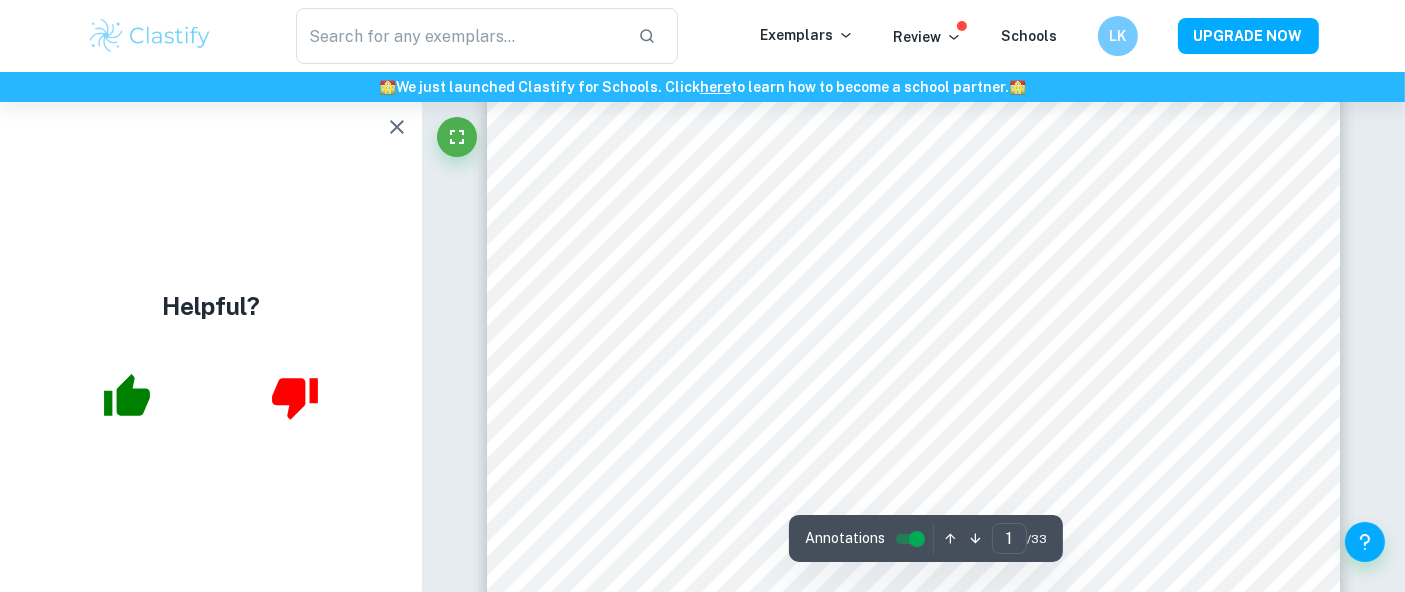 scroll, scrollTop: 0, scrollLeft: 0, axis: both 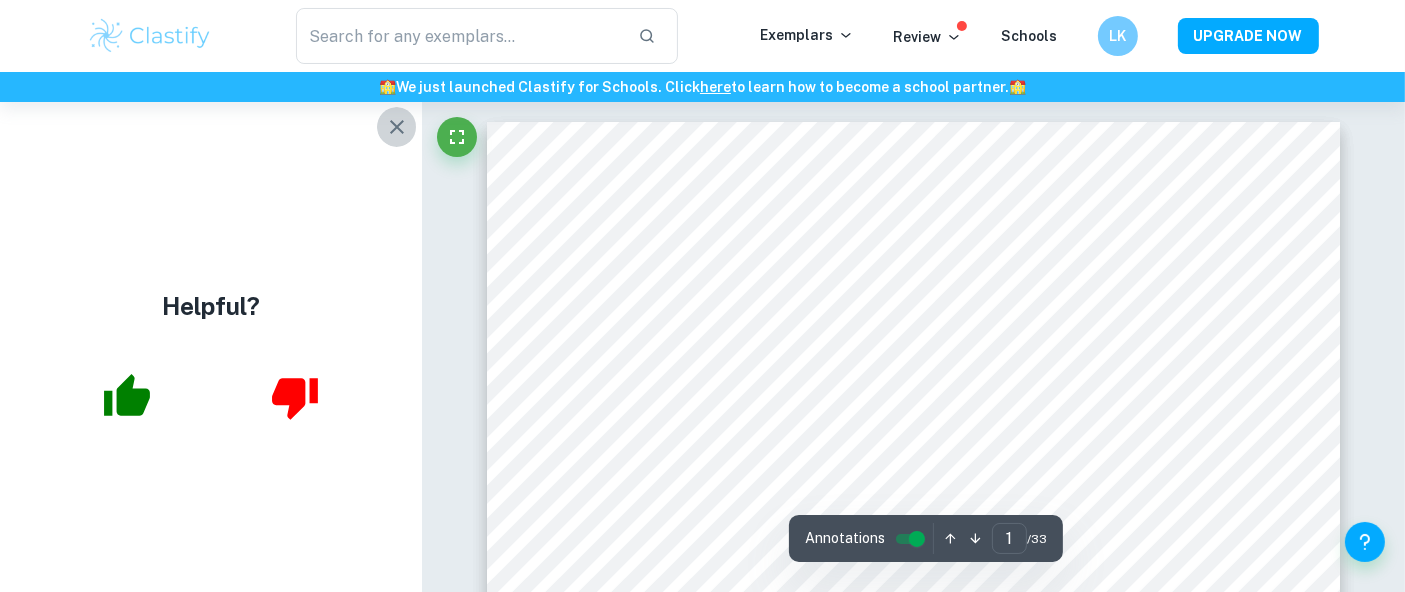 click 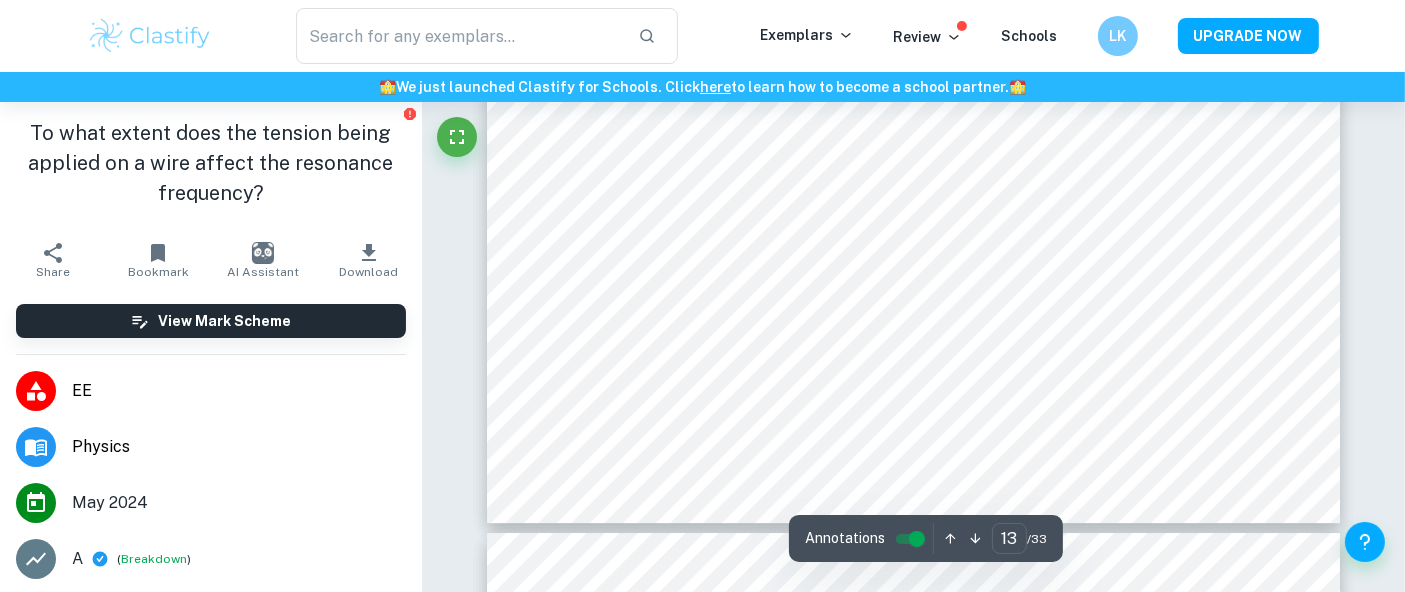 scroll, scrollTop: 14452, scrollLeft: 0, axis: vertical 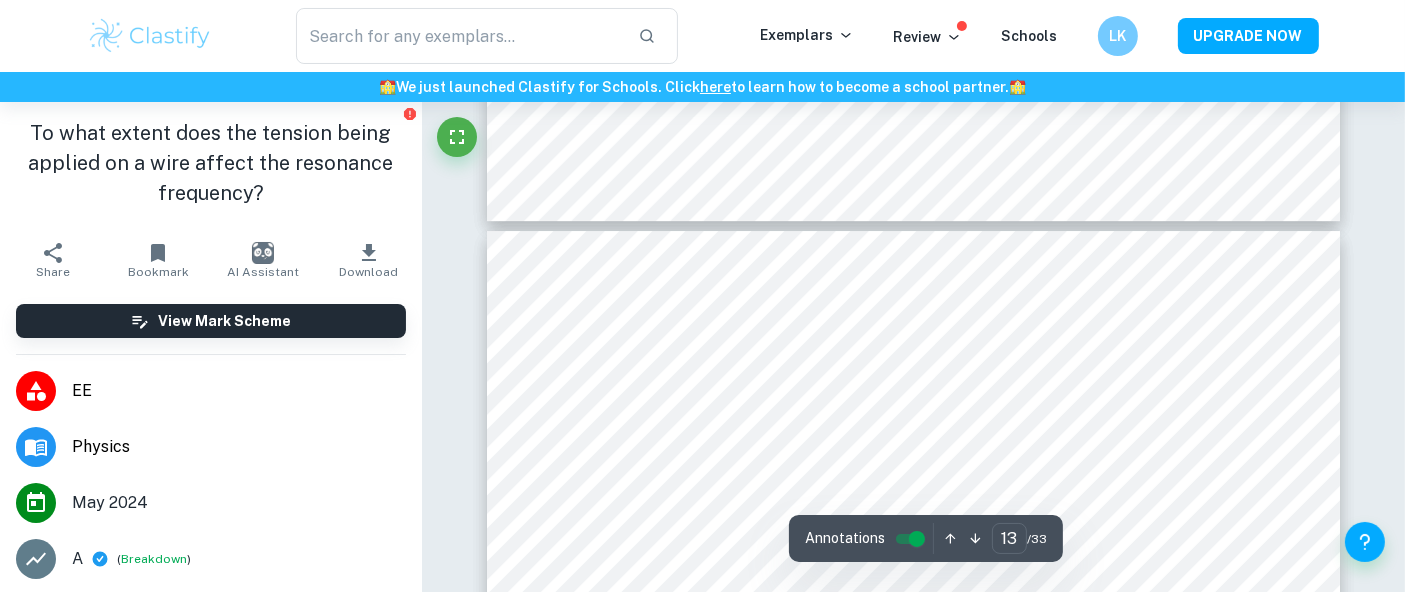 type on "14" 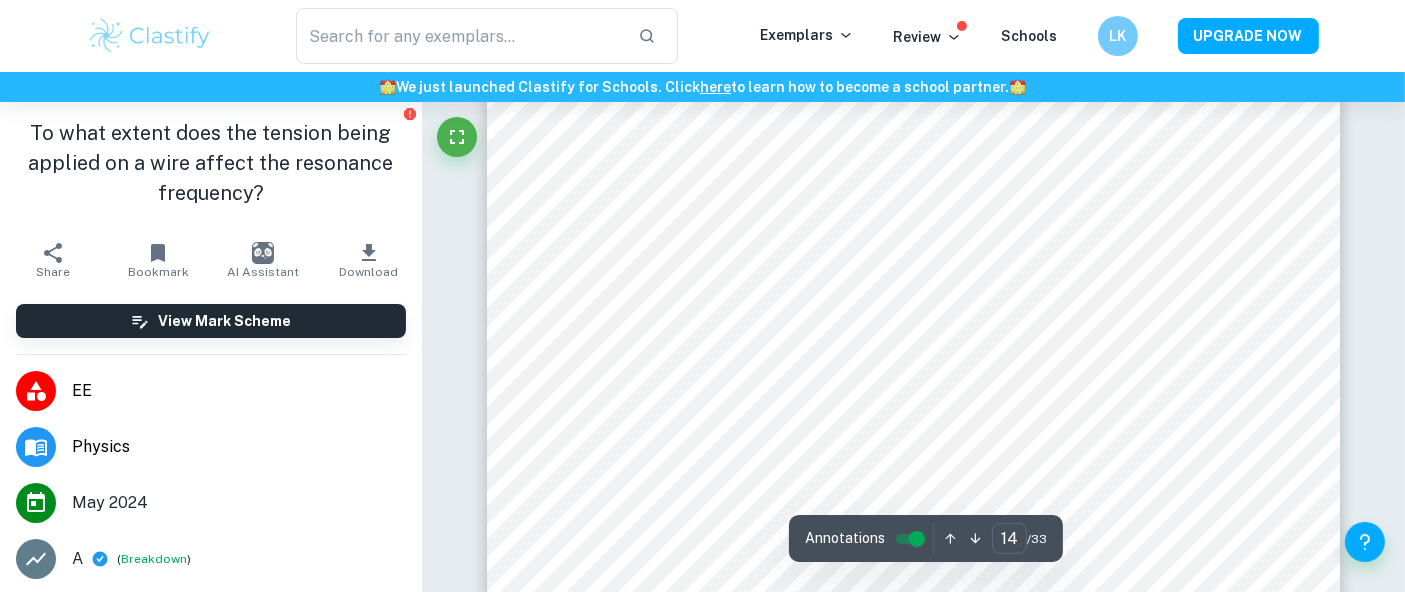 scroll, scrollTop: 15392, scrollLeft: 0, axis: vertical 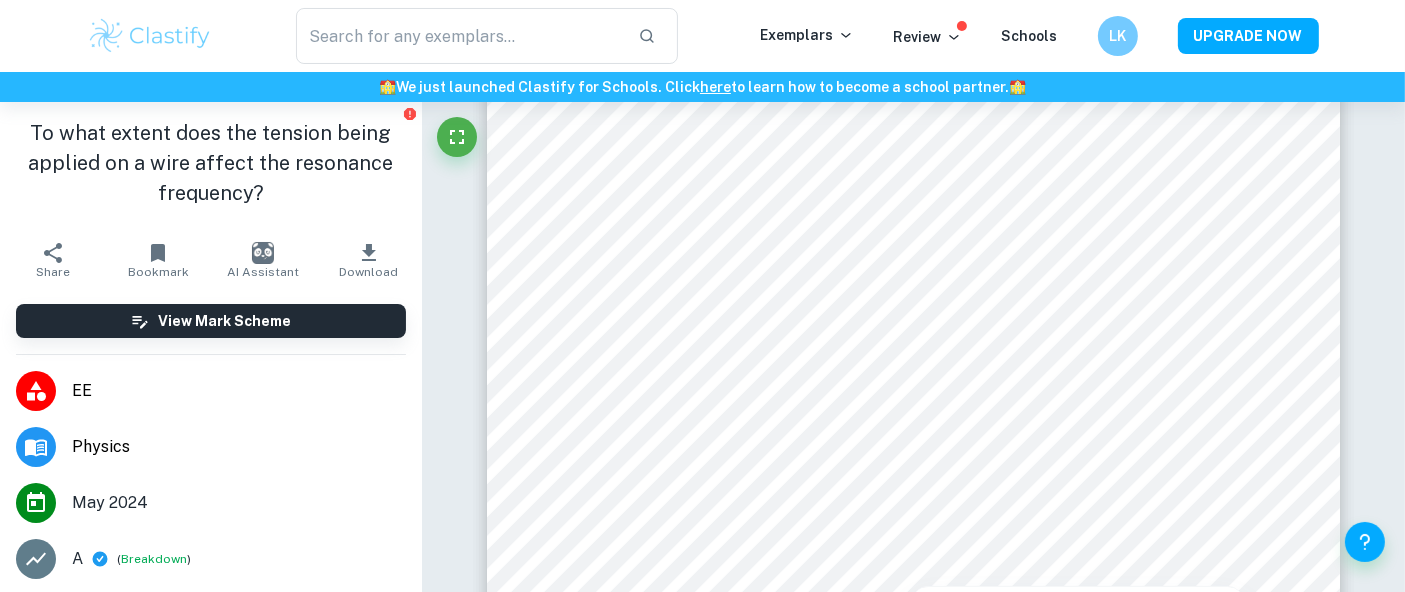 click at bounding box center (889, 272) 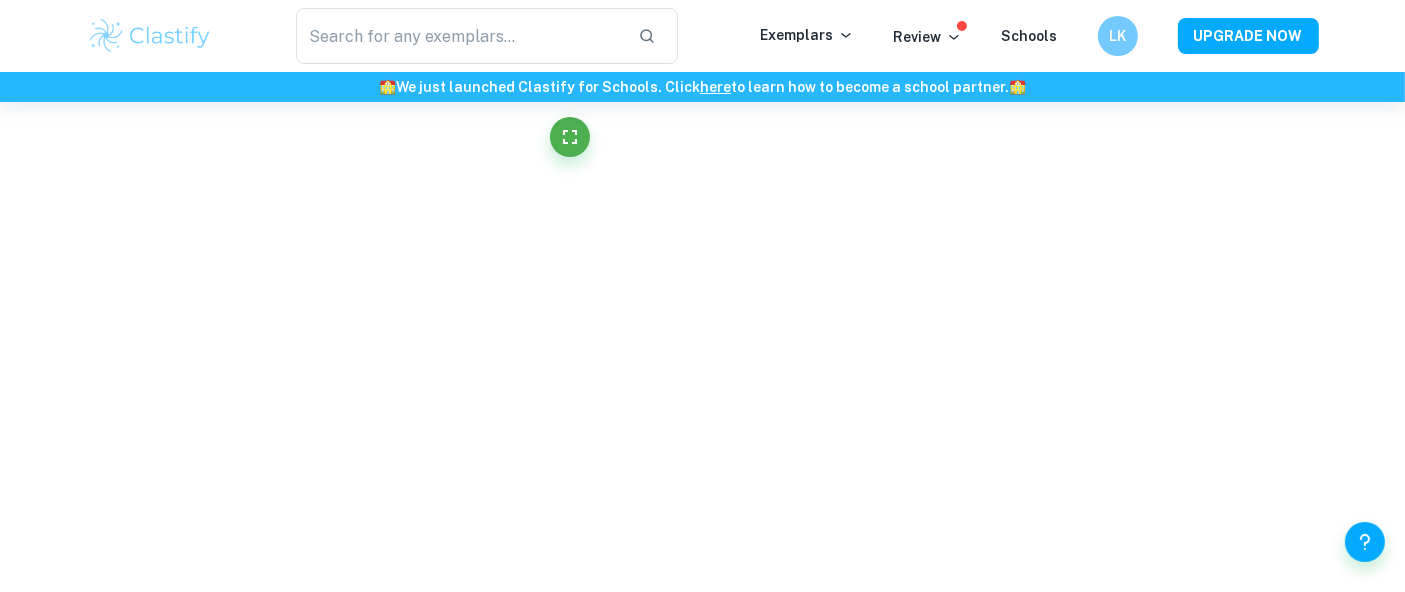 scroll, scrollTop: 4494, scrollLeft: 0, axis: vertical 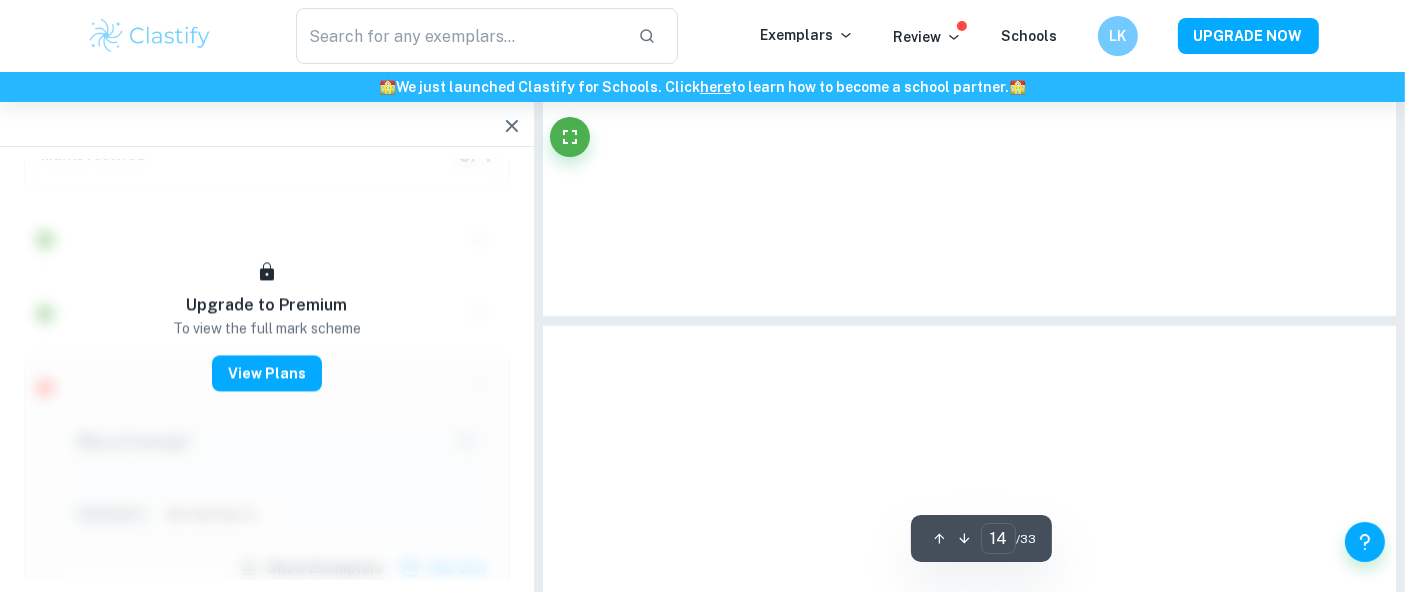 type on "14" 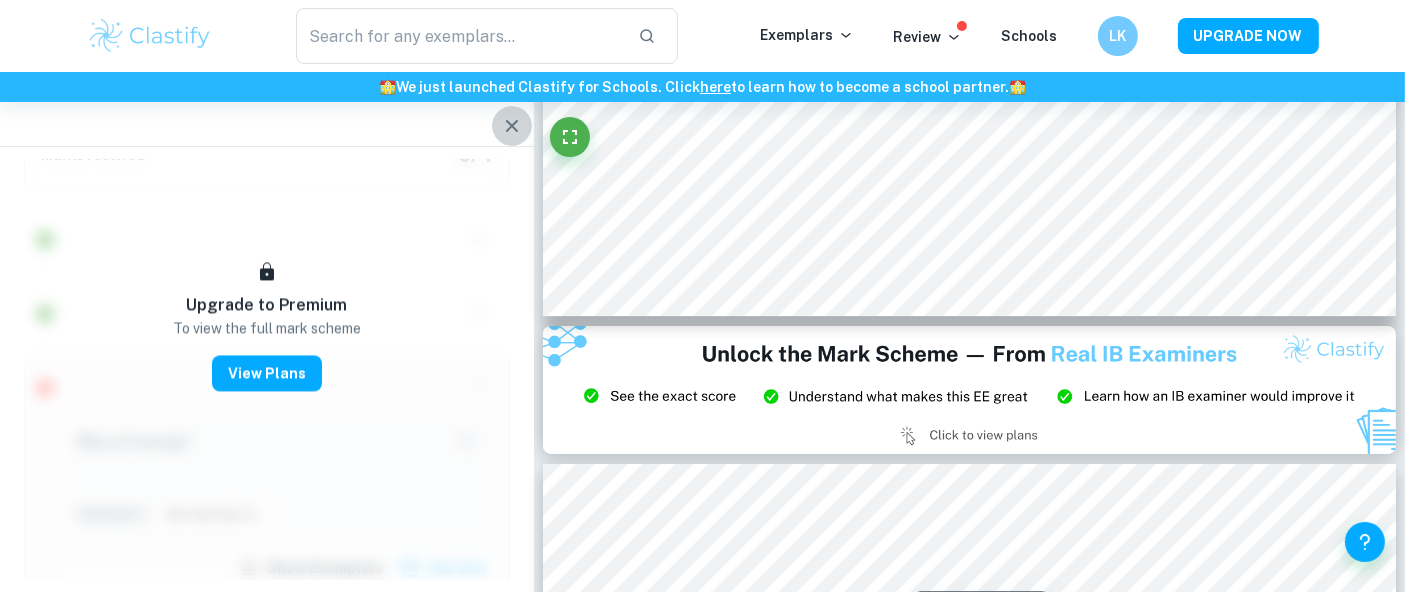 click 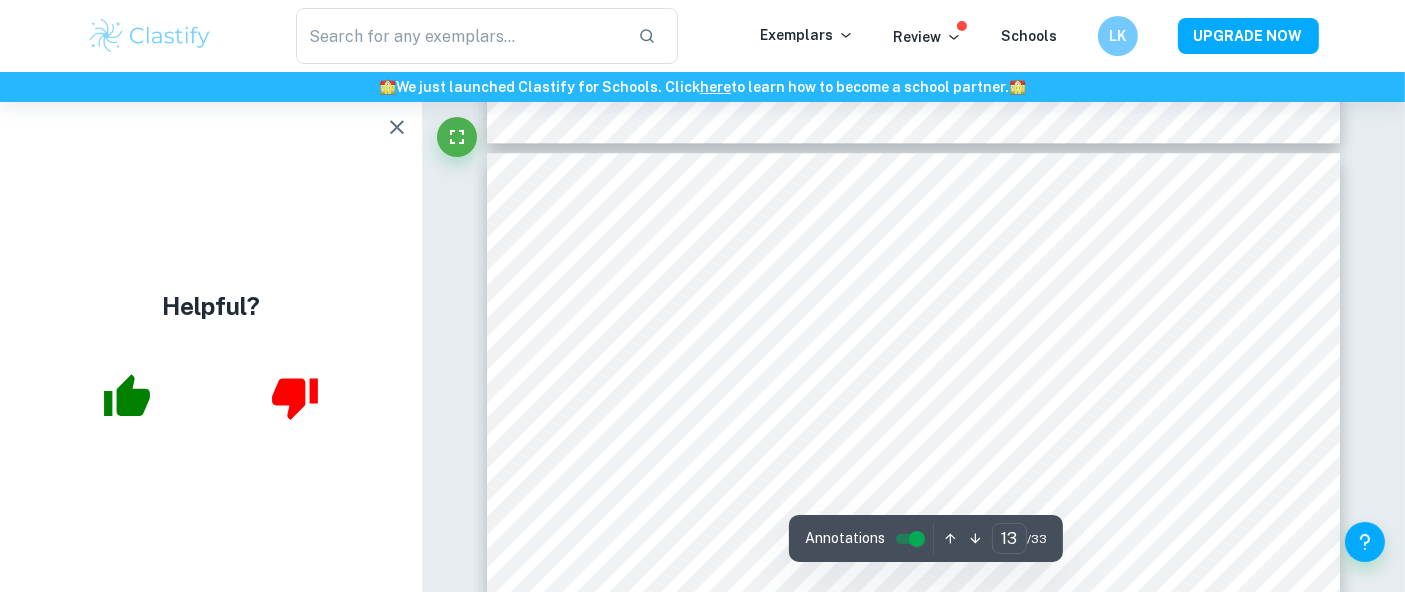 scroll, scrollTop: 13337, scrollLeft: 0, axis: vertical 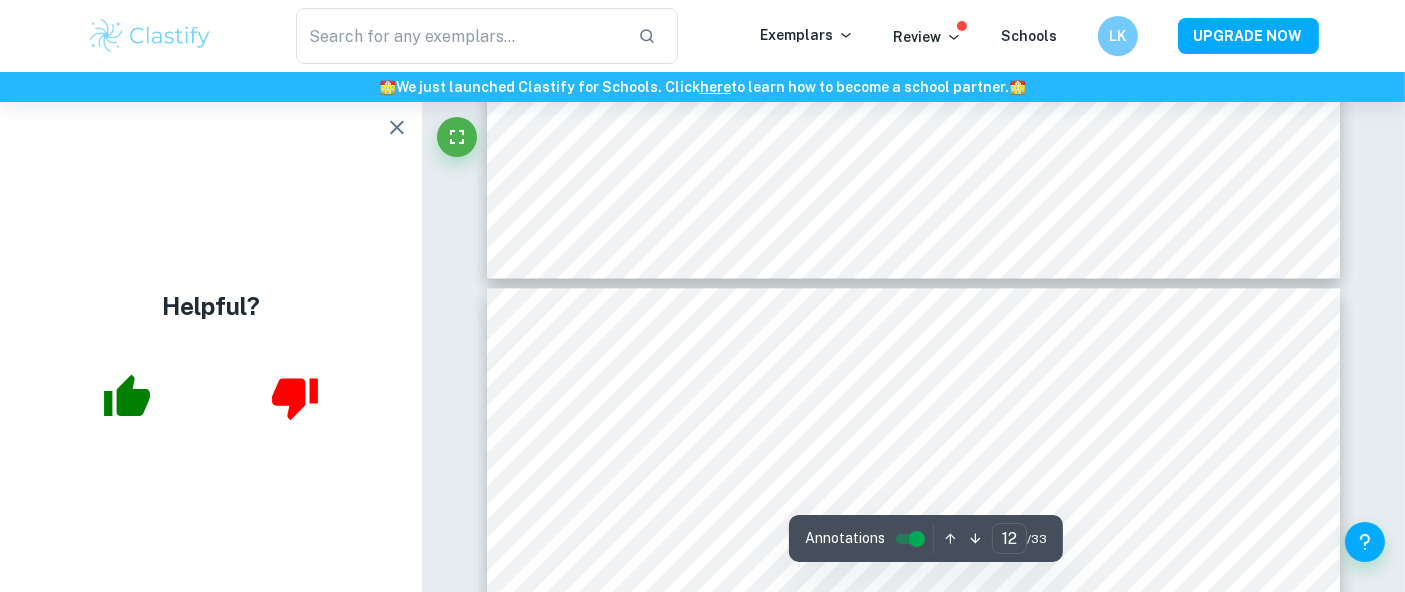 type on "11" 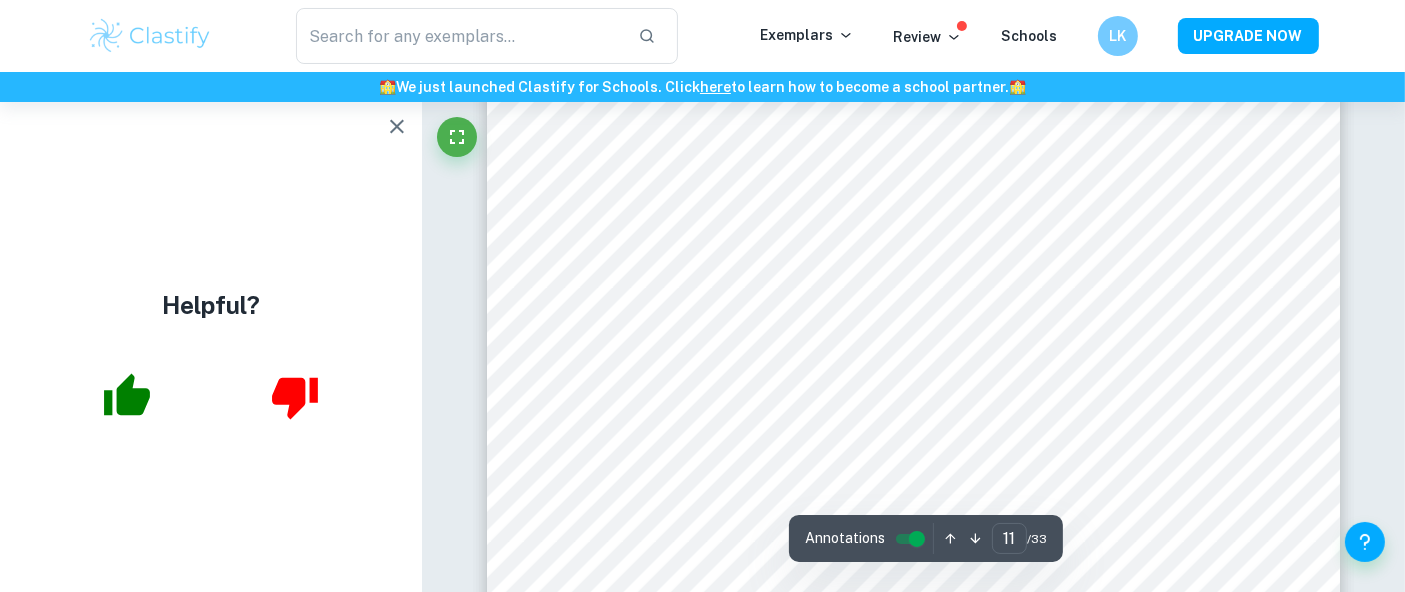 scroll, scrollTop: 11199, scrollLeft: 0, axis: vertical 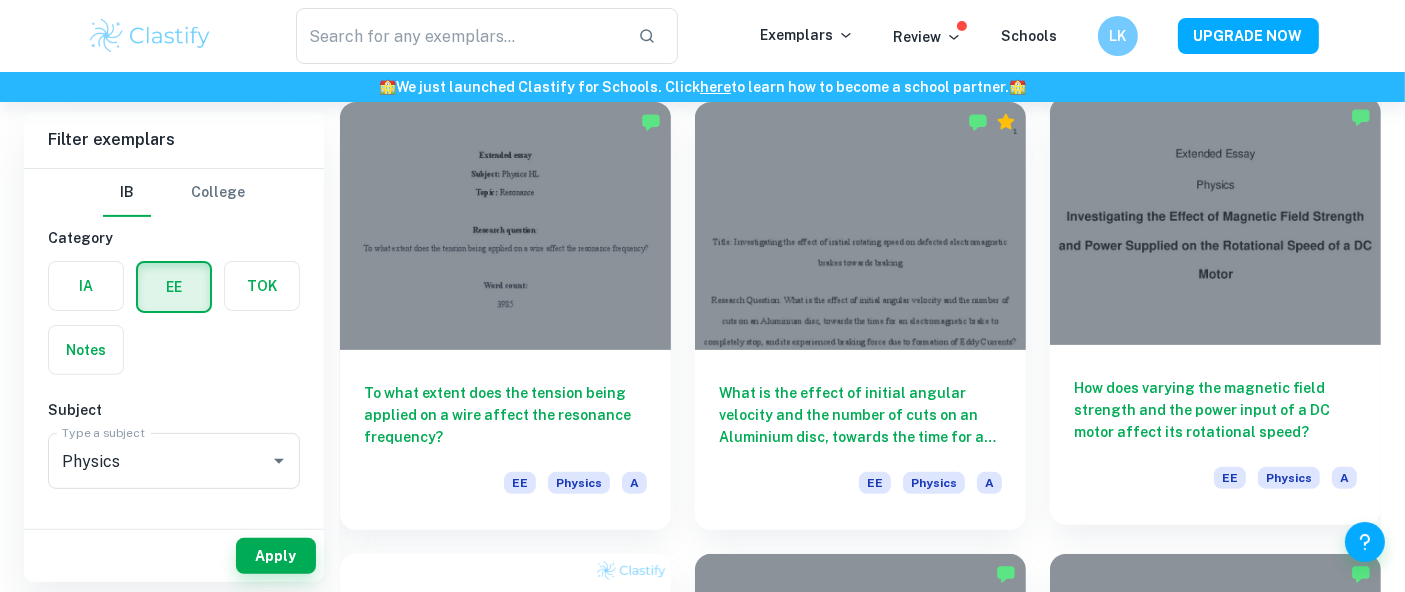 click on "How does varying the magnetic field strength and the power input of a DC motor affect its rotational speed? EE Physics A" at bounding box center (1215, 435) 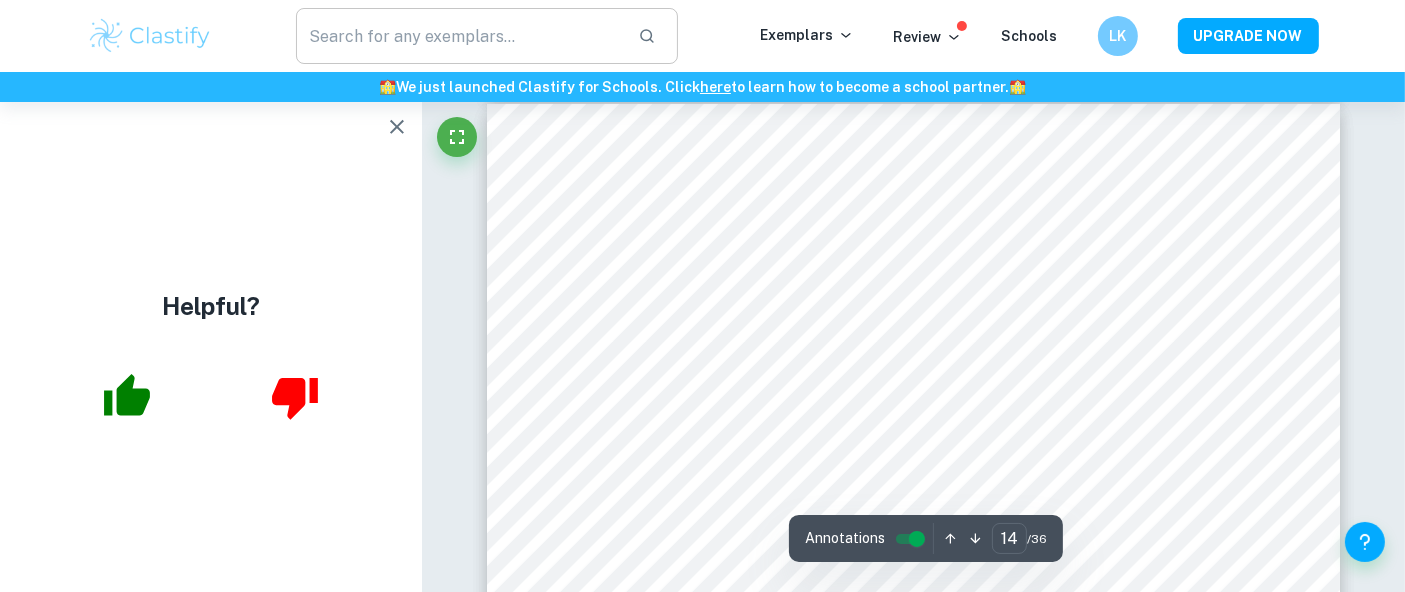 scroll, scrollTop: 16311, scrollLeft: 0, axis: vertical 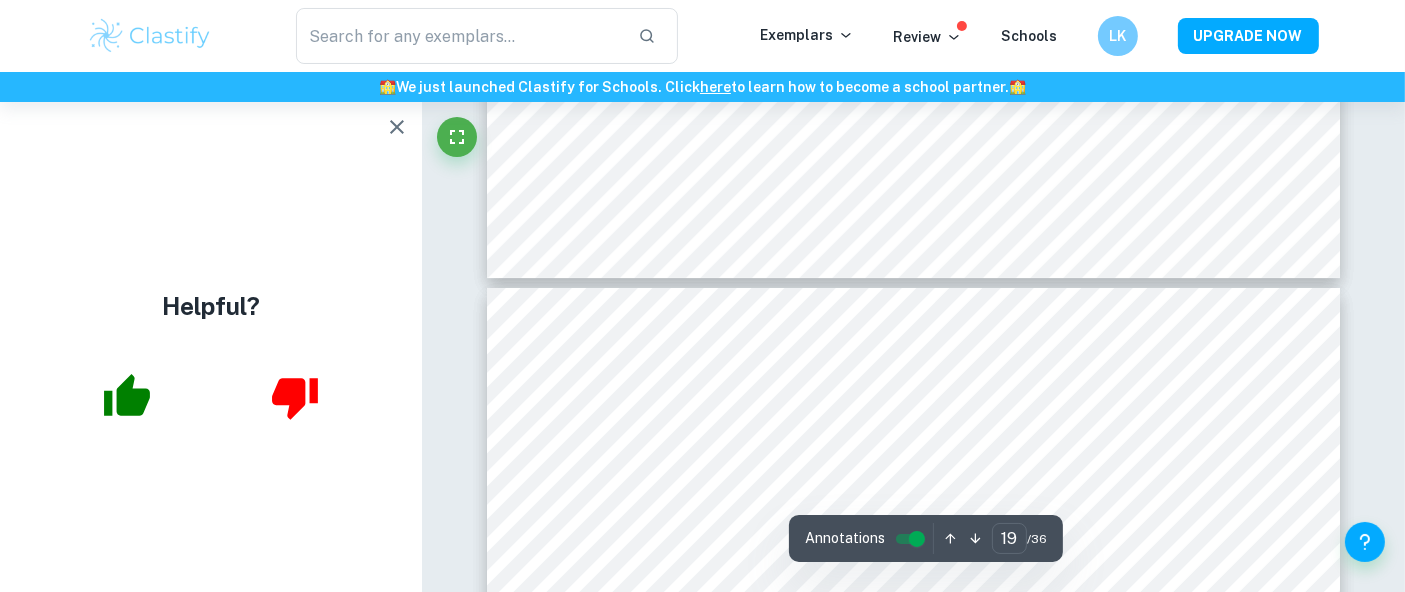 type on "20" 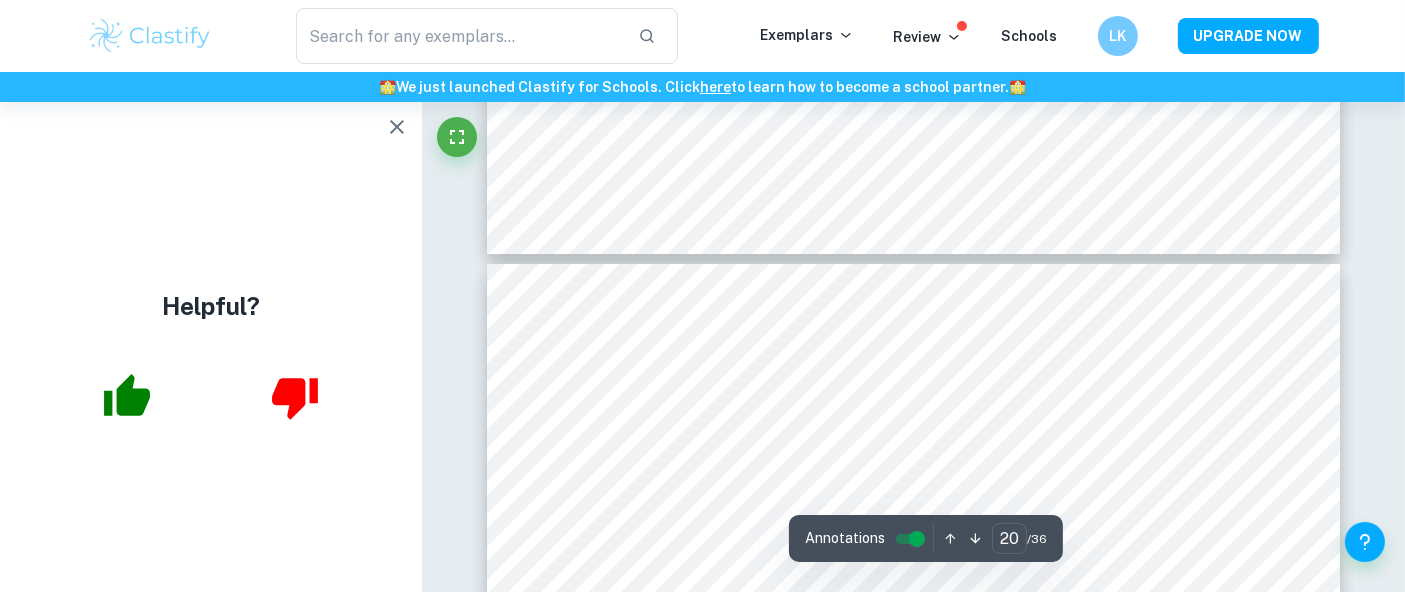 scroll, scrollTop: 22916, scrollLeft: 0, axis: vertical 